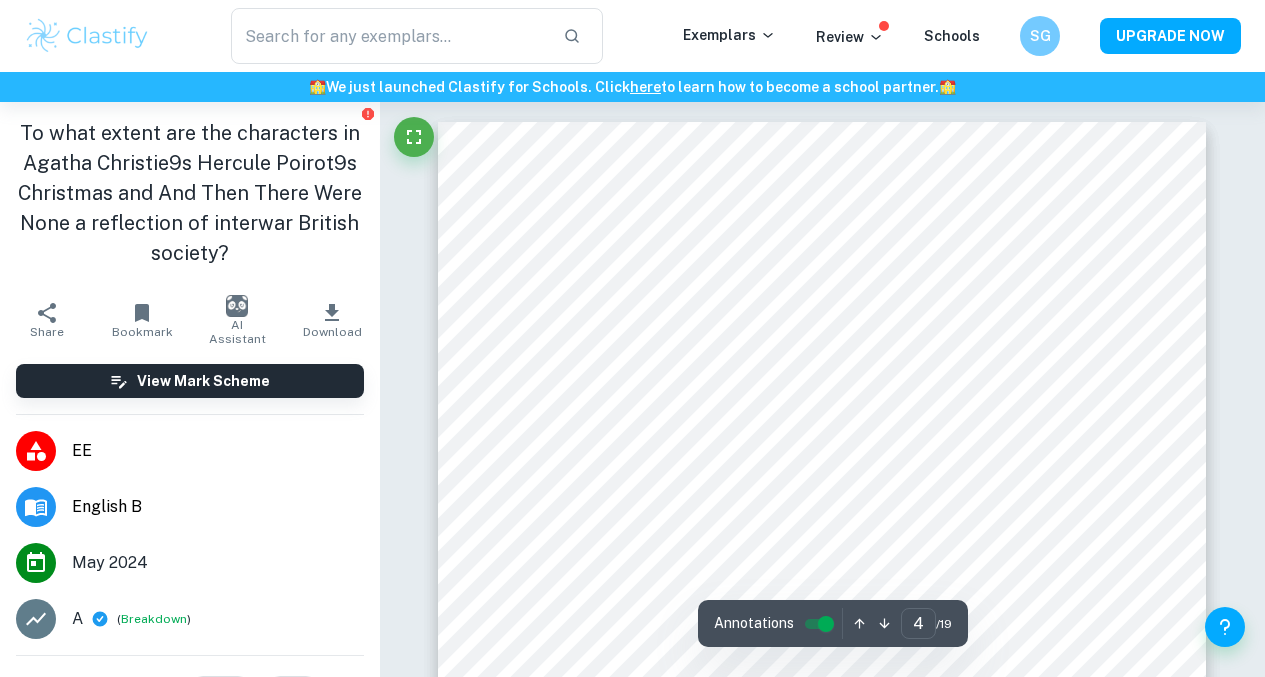 scroll, scrollTop: 3843, scrollLeft: 0, axis: vertical 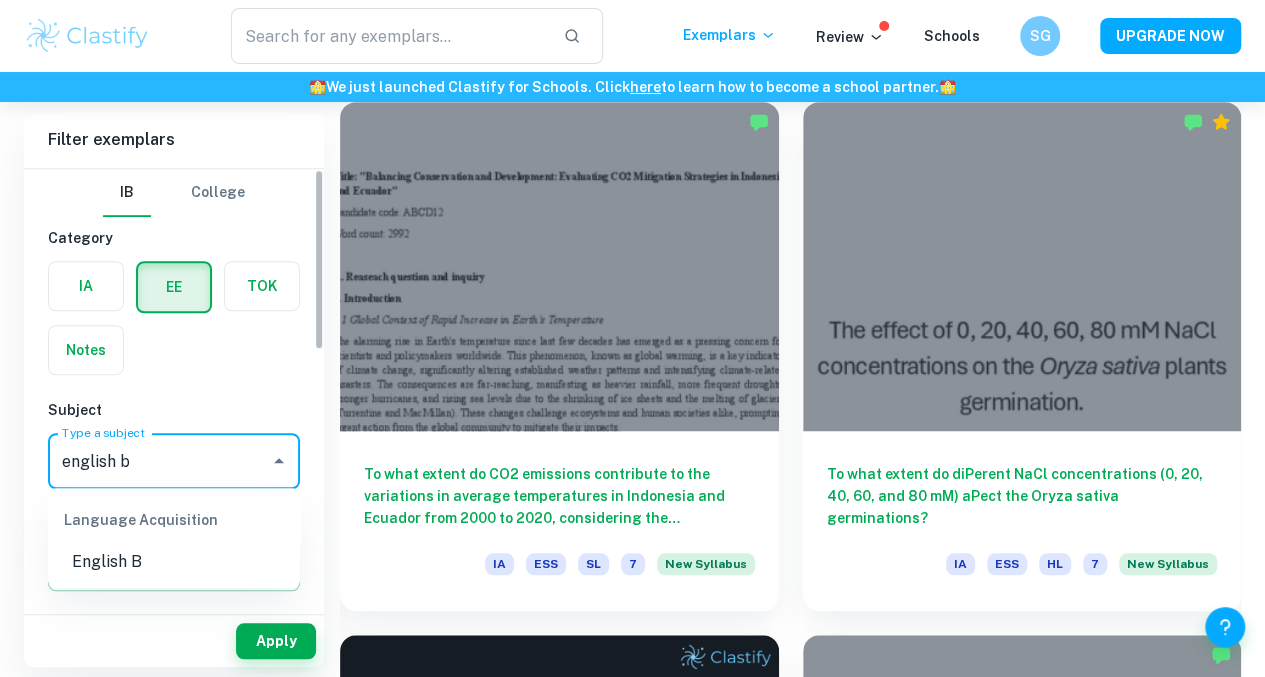 click on "Language Acquisition English B" at bounding box center [174, 538] 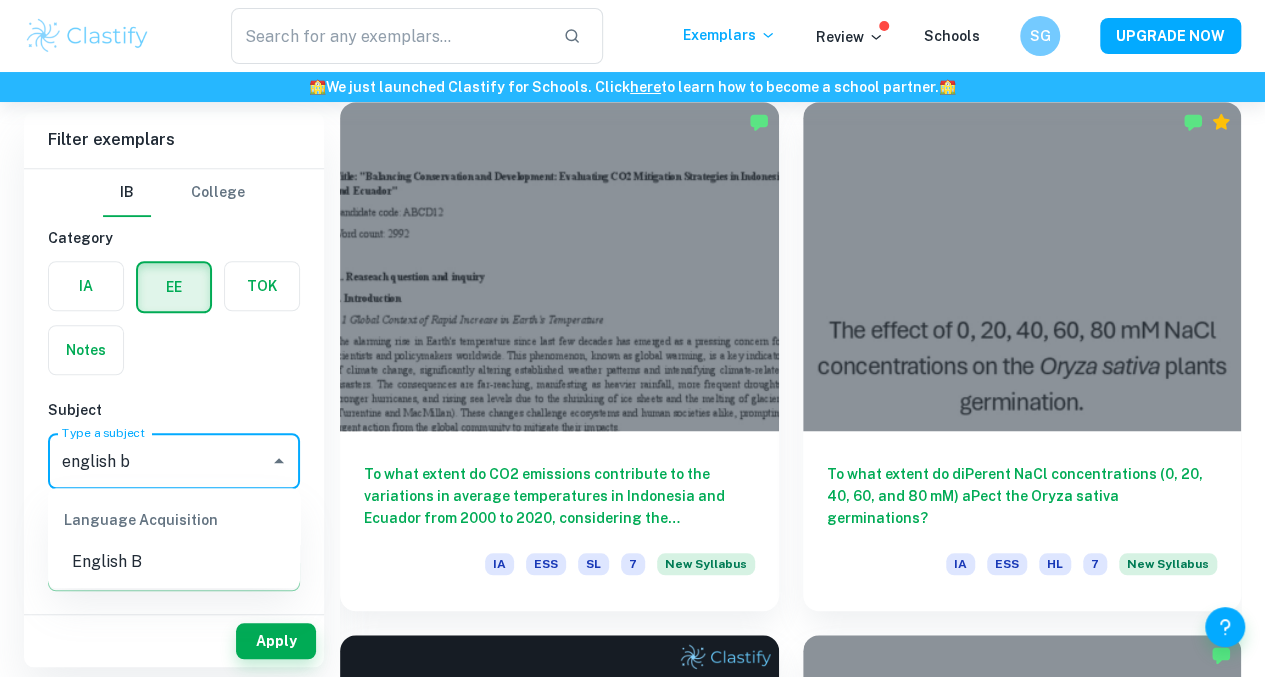 click on "Language Acquisition" at bounding box center [174, 520] 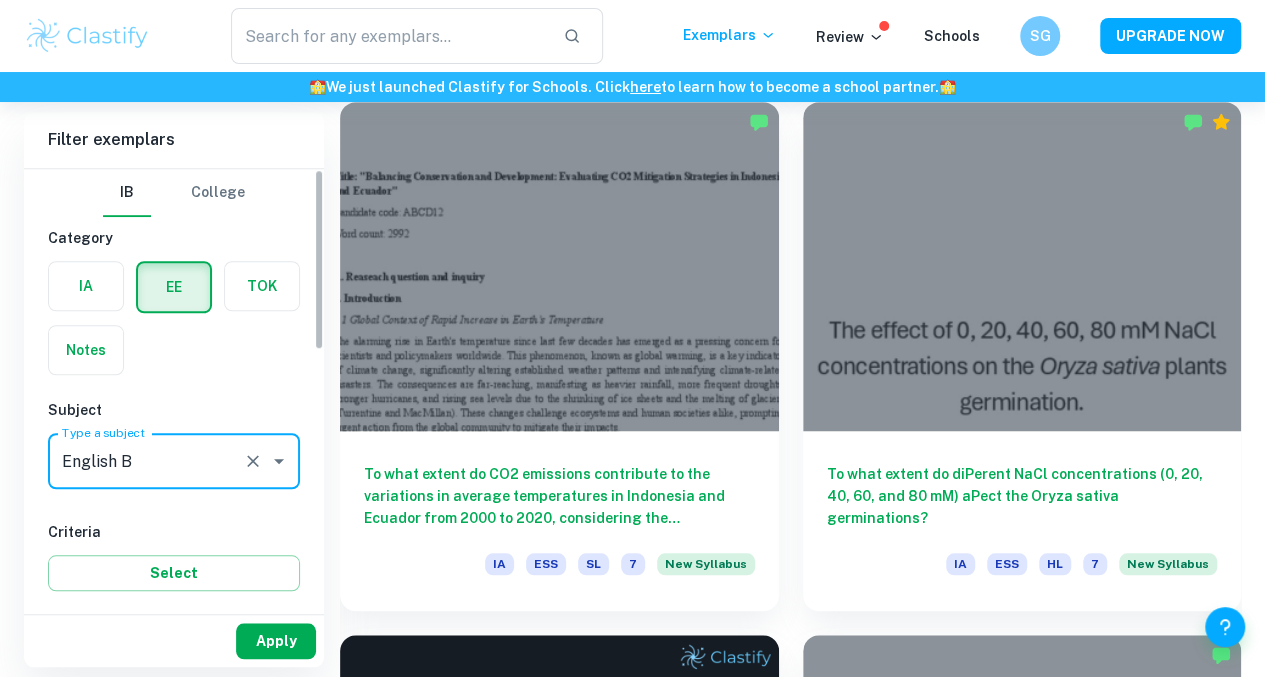 type on "English B" 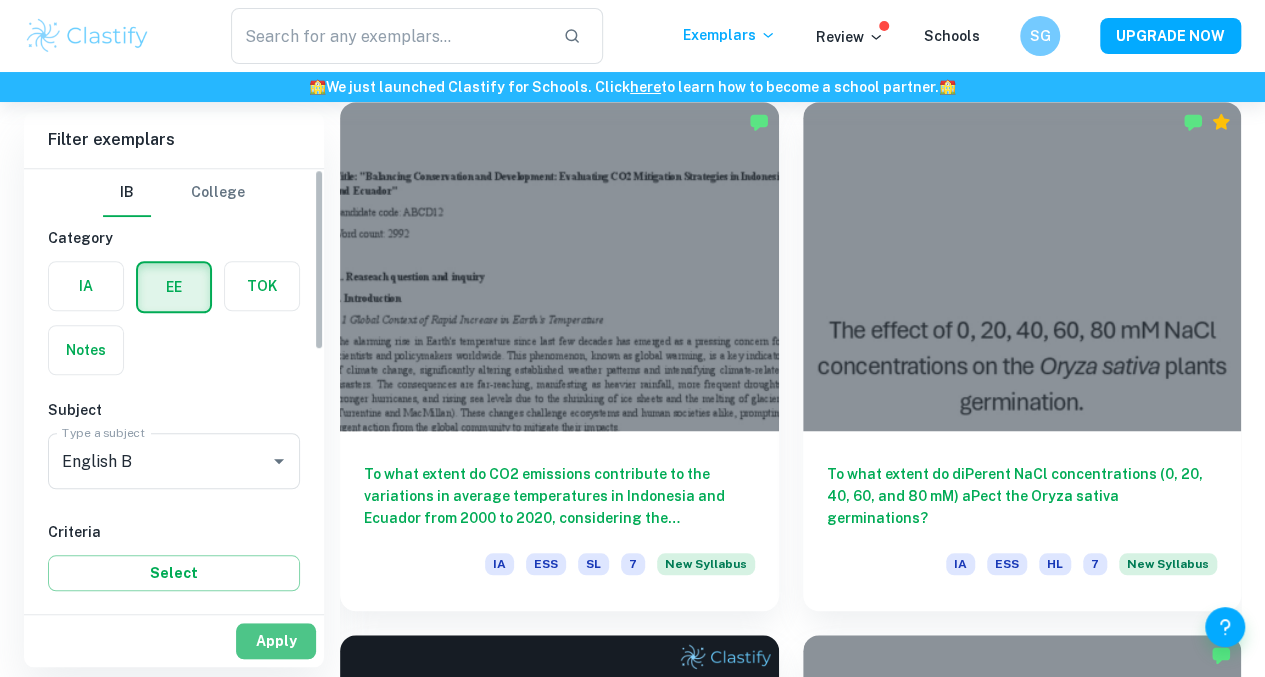 click on "Apply" at bounding box center [276, 641] 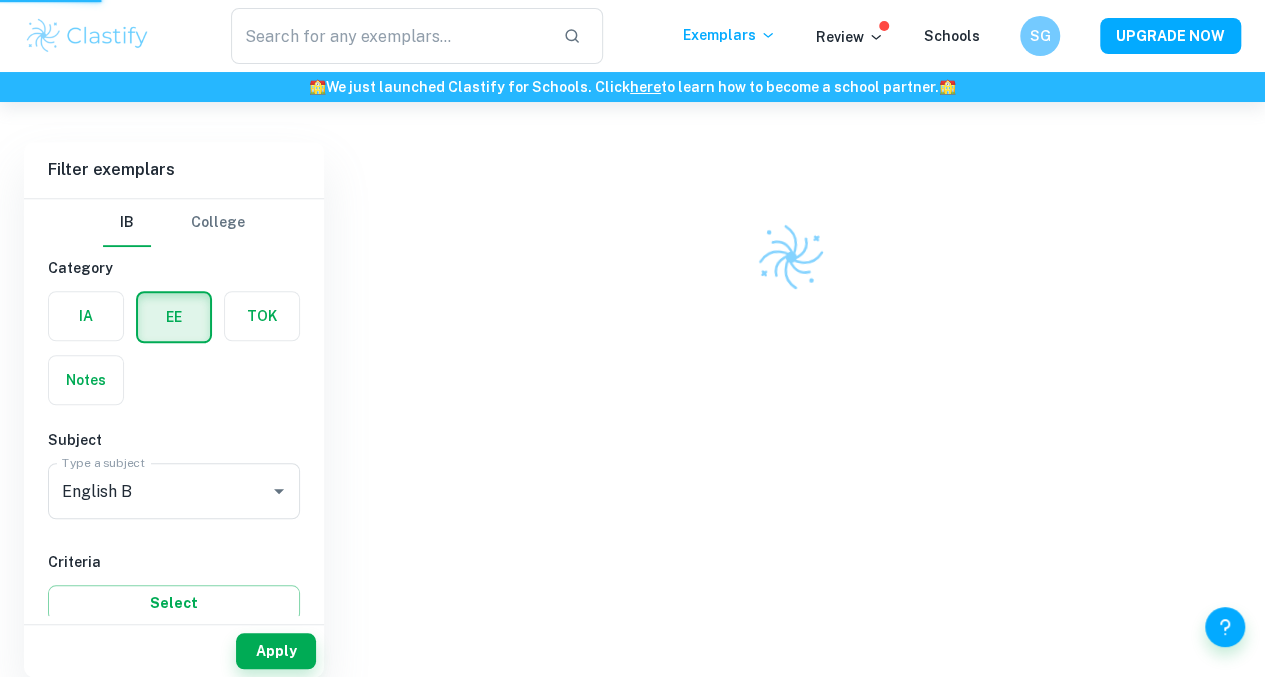 scroll, scrollTop: 522, scrollLeft: 0, axis: vertical 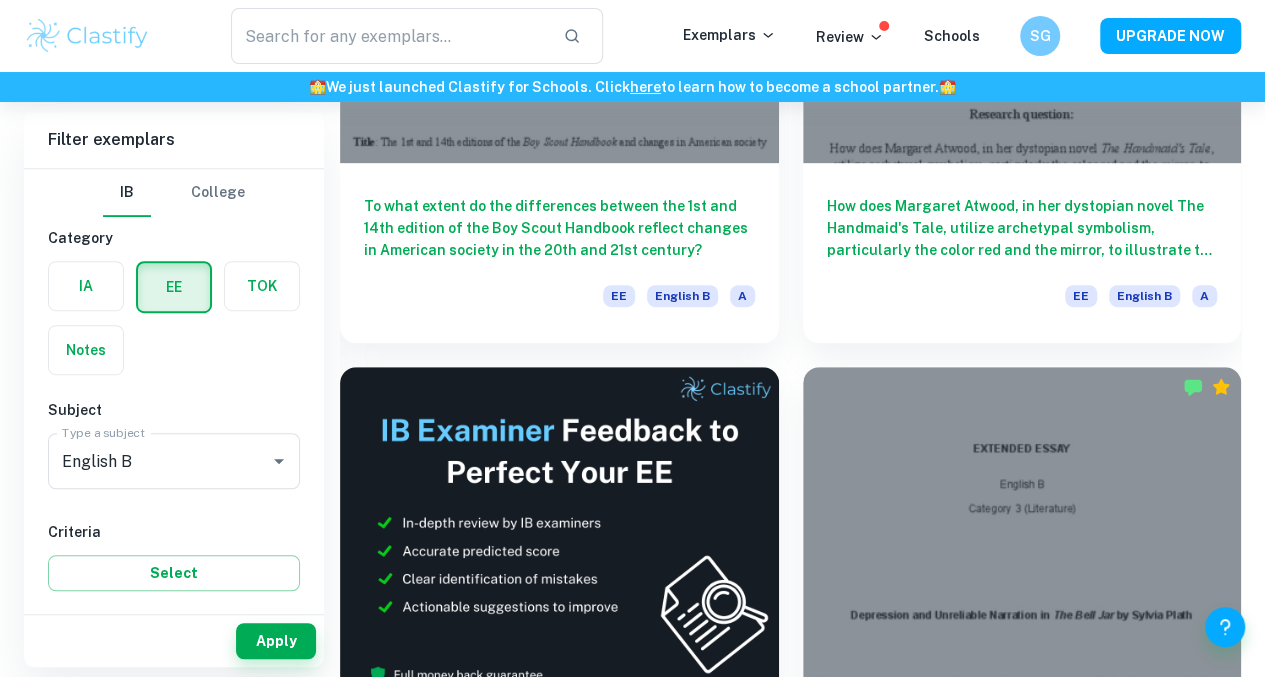 click at bounding box center [559, 1059] 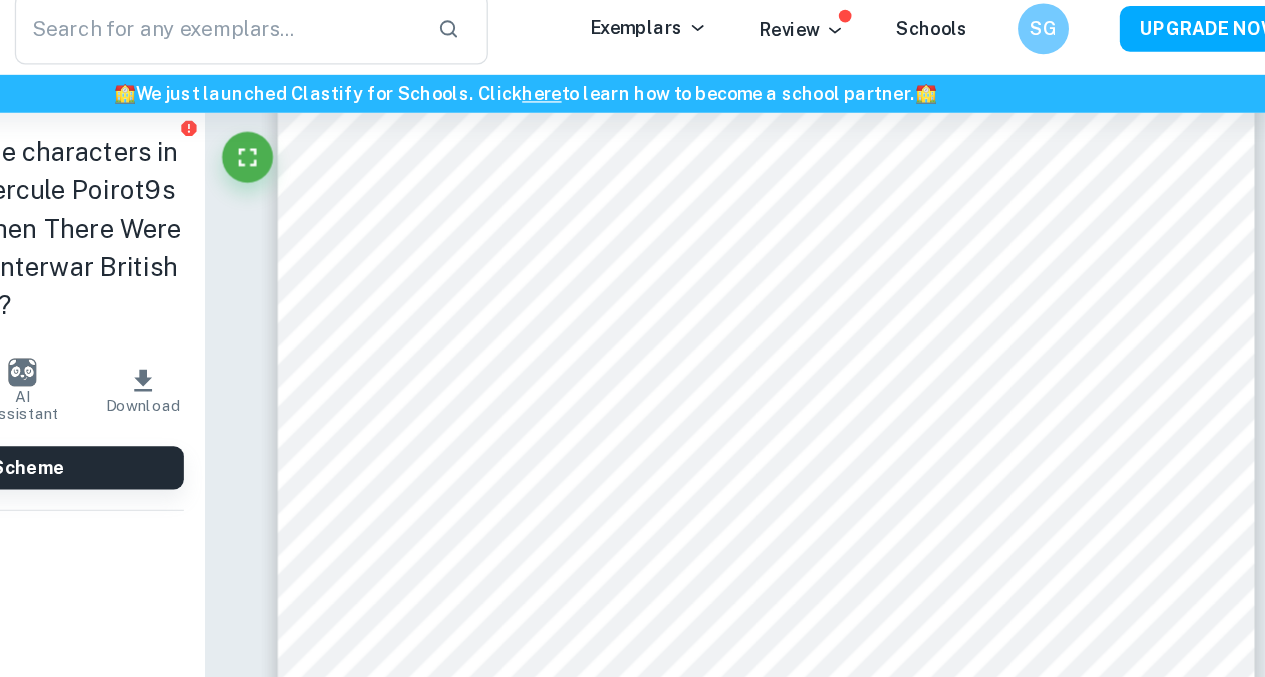 scroll, scrollTop: 3756, scrollLeft: 0, axis: vertical 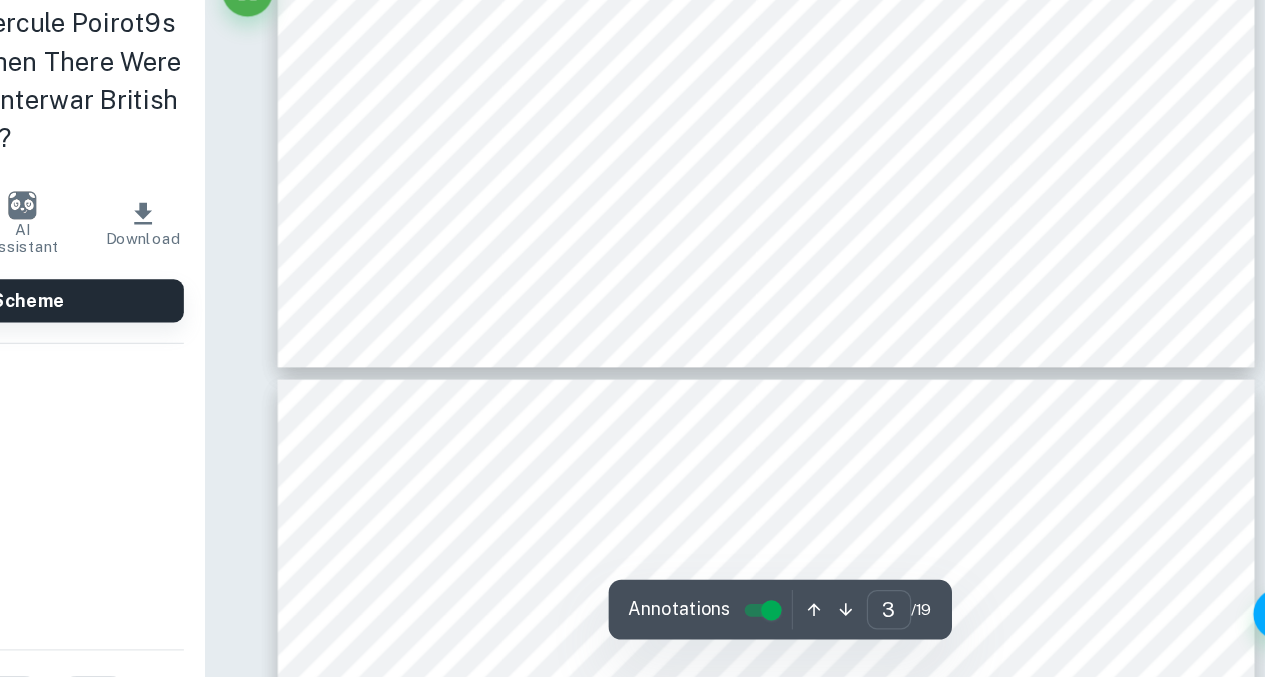 type on "4" 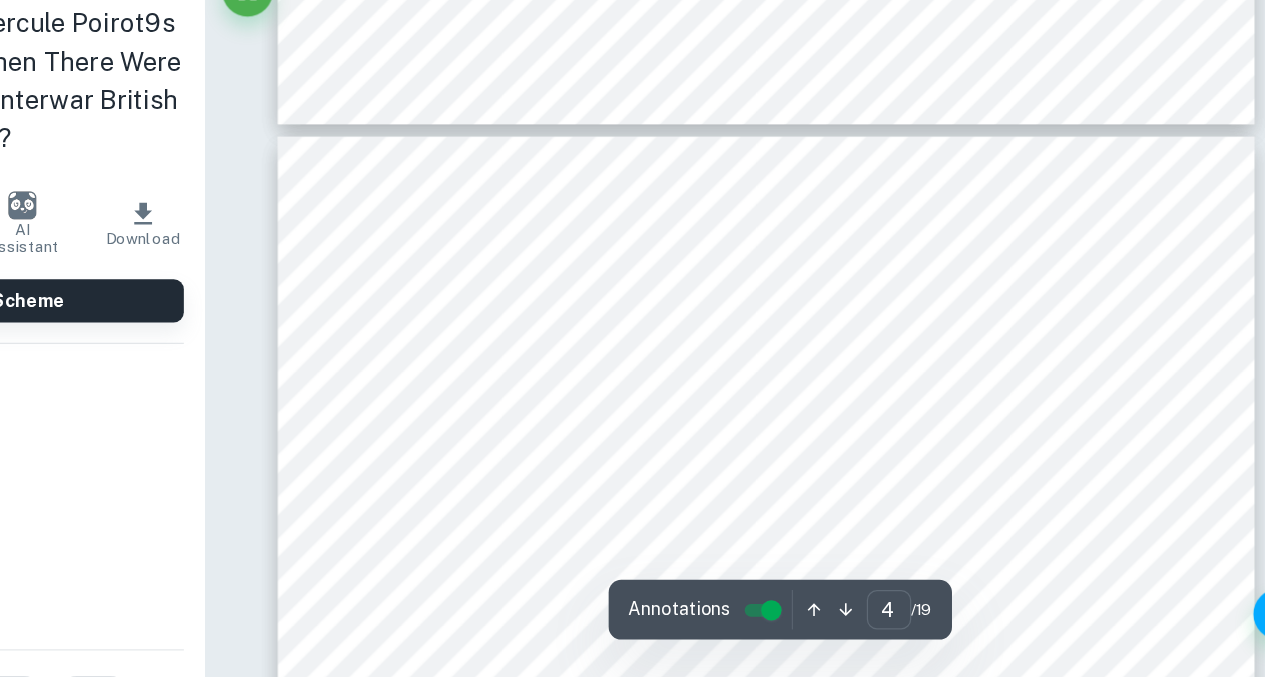 scroll, scrollTop: 3408, scrollLeft: 0, axis: vertical 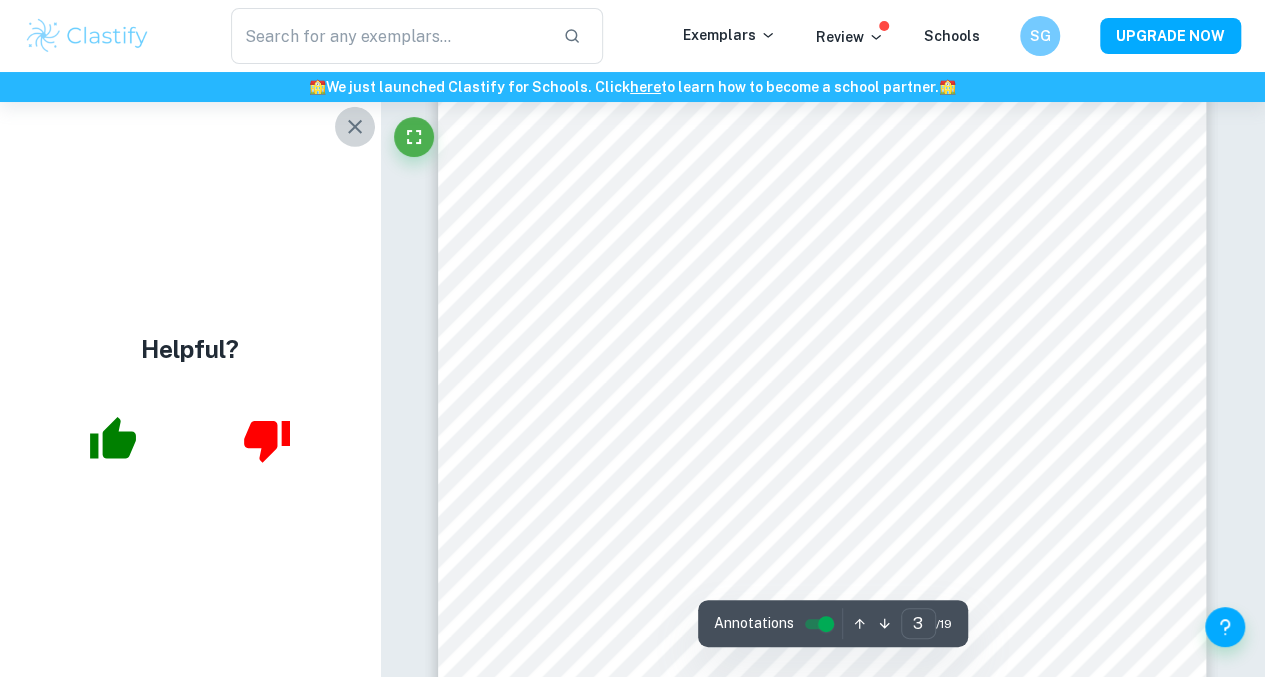 click at bounding box center [355, 127] 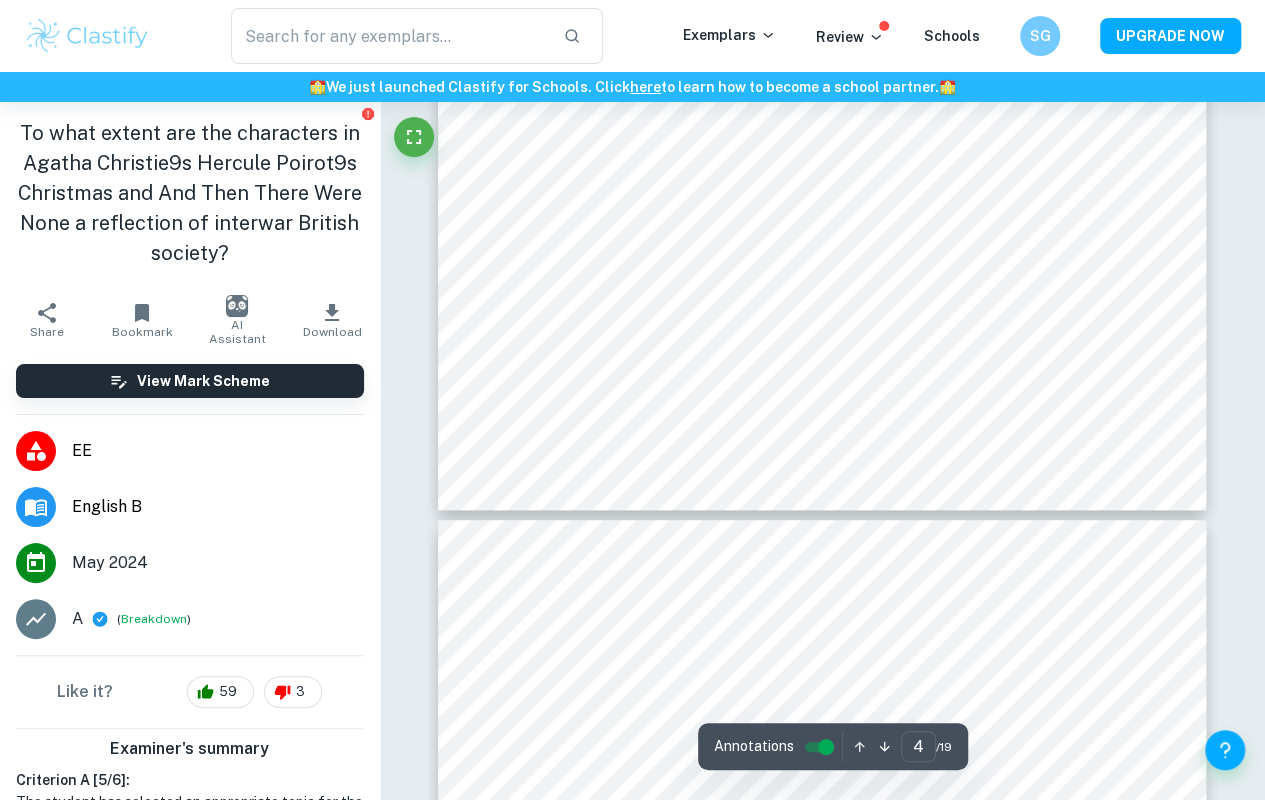 scroll, scrollTop: 4230, scrollLeft: 0, axis: vertical 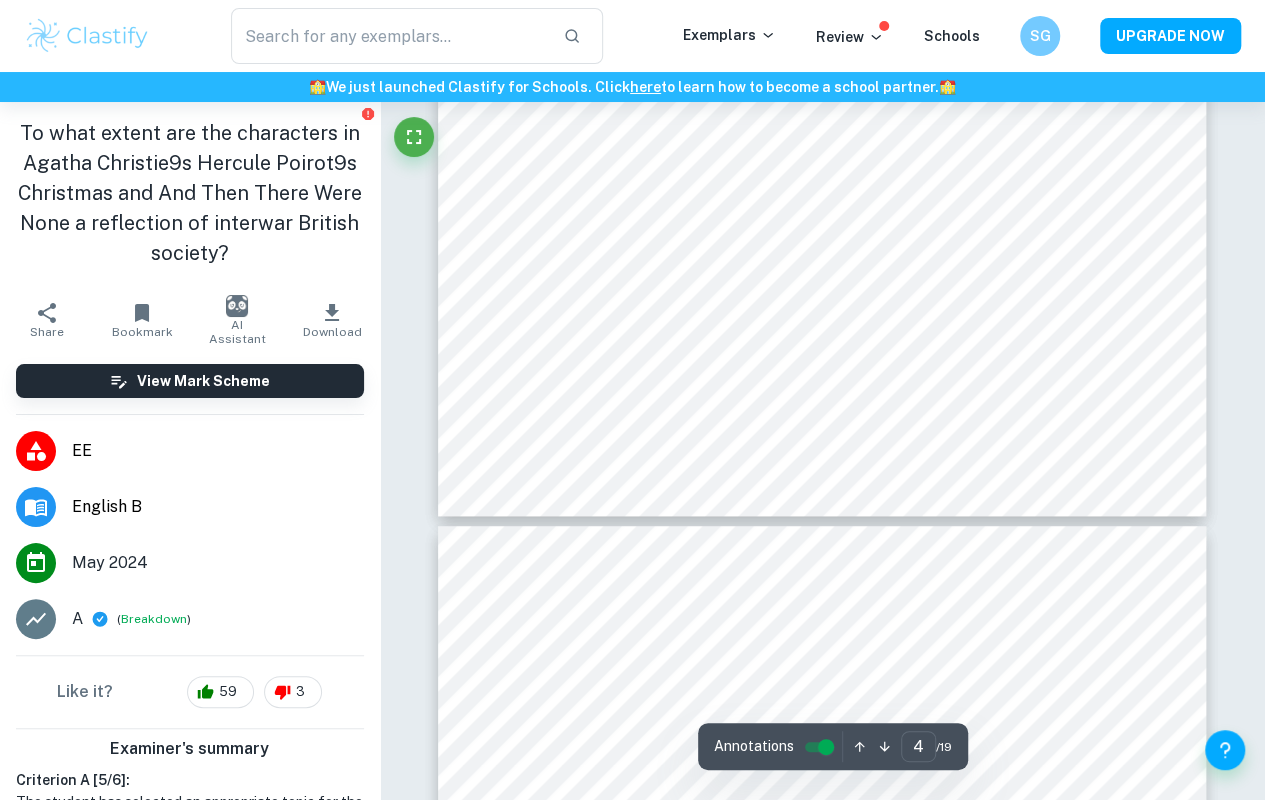 type on "5" 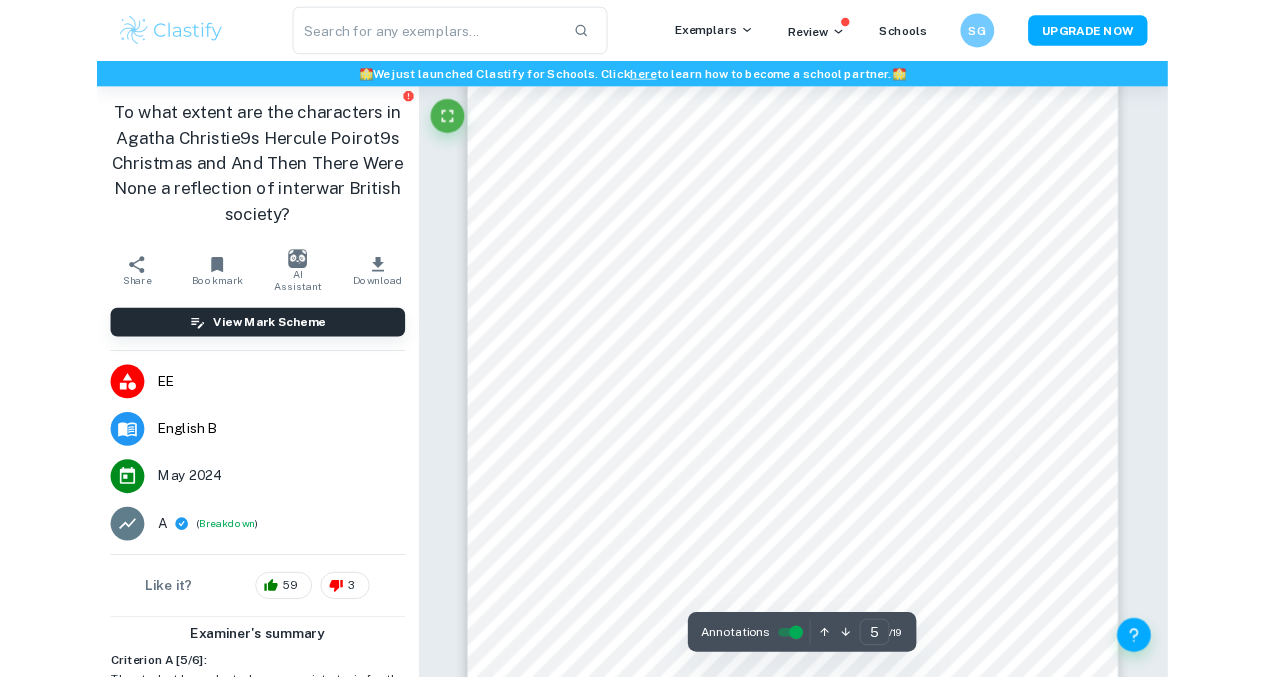 scroll, scrollTop: 4734, scrollLeft: 0, axis: vertical 